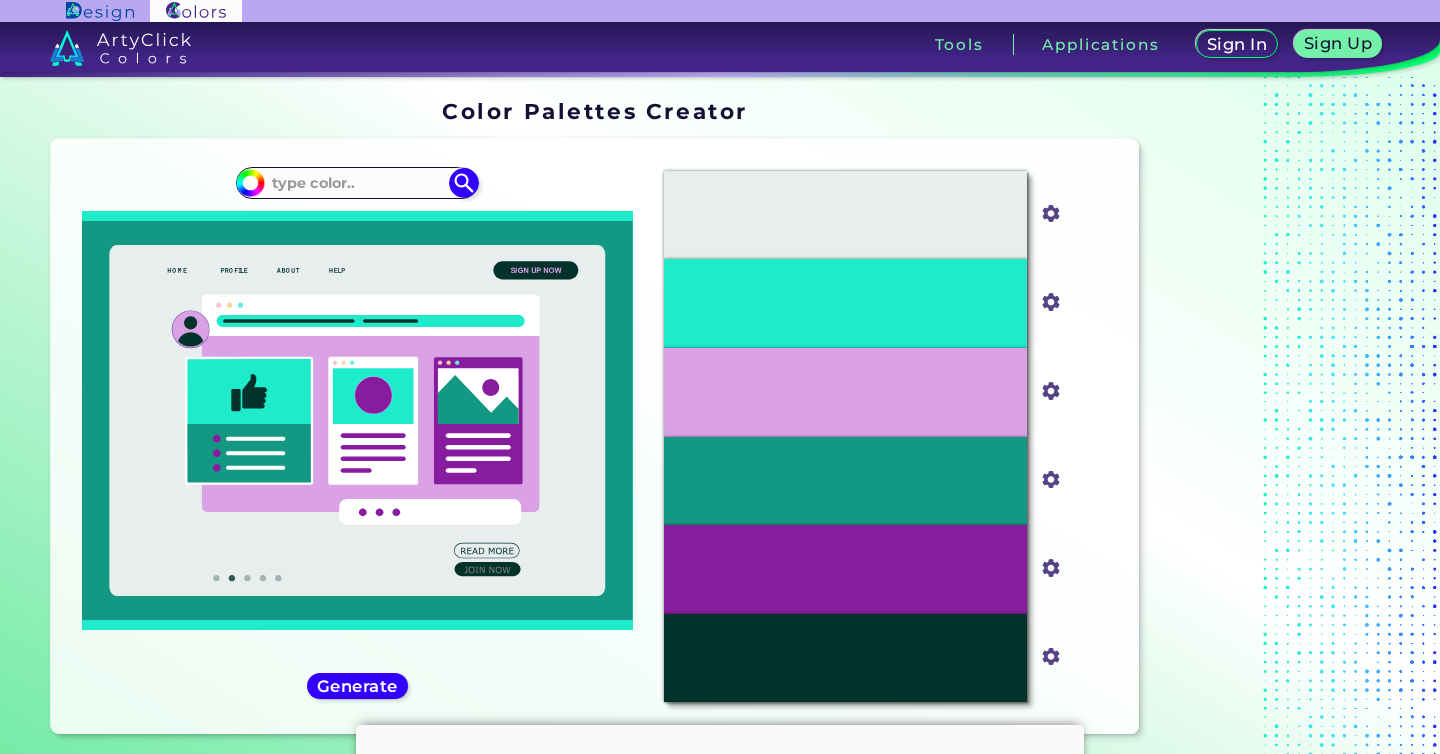 scroll, scrollTop: 0, scrollLeft: 0, axis: both 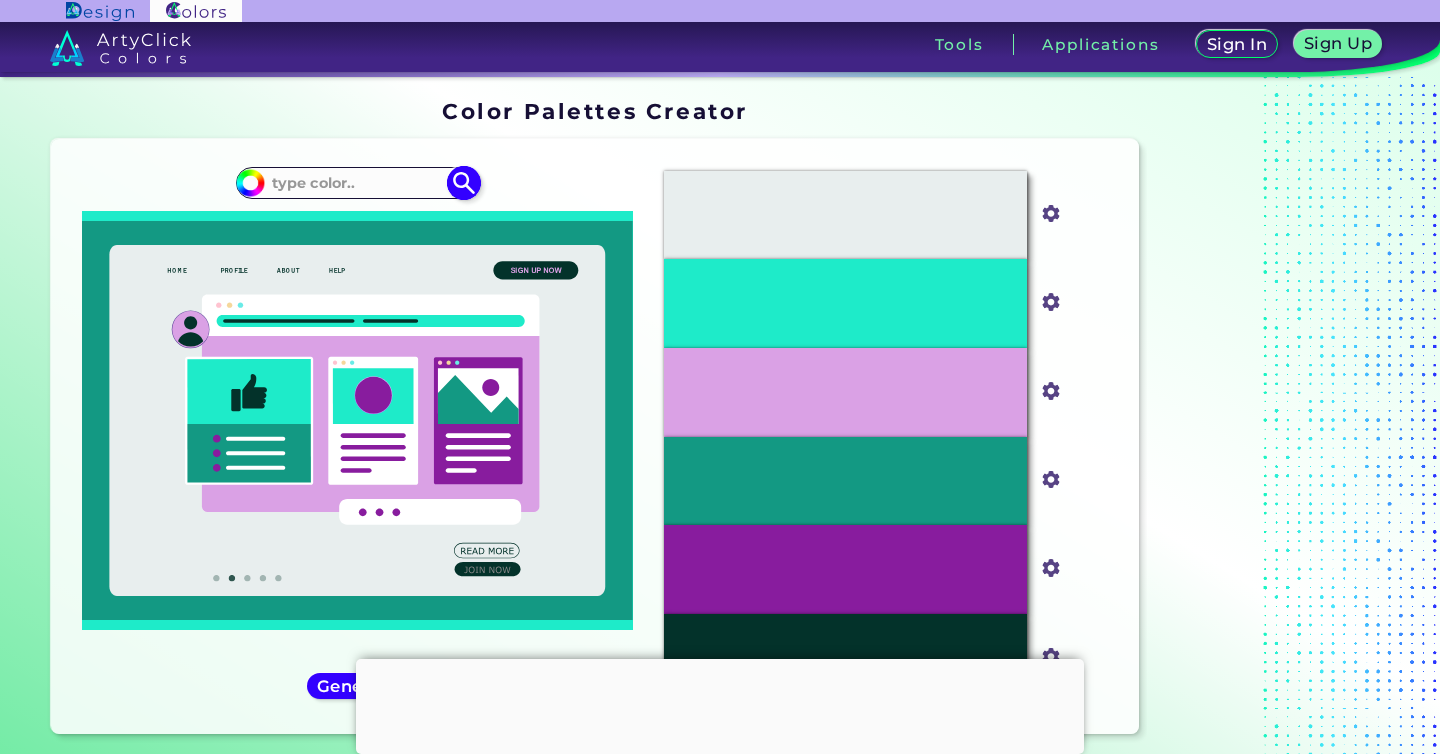click at bounding box center (358, 182) 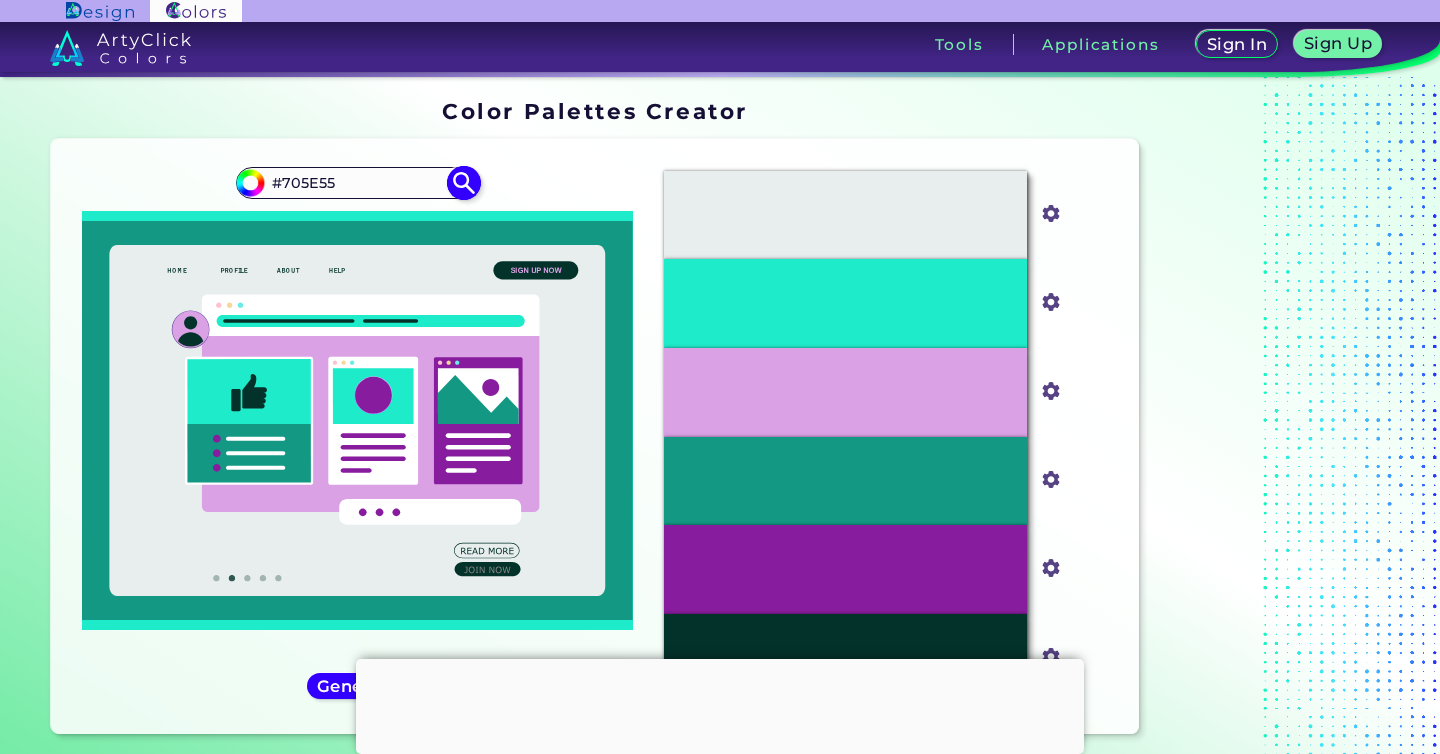 type on "#705E55" 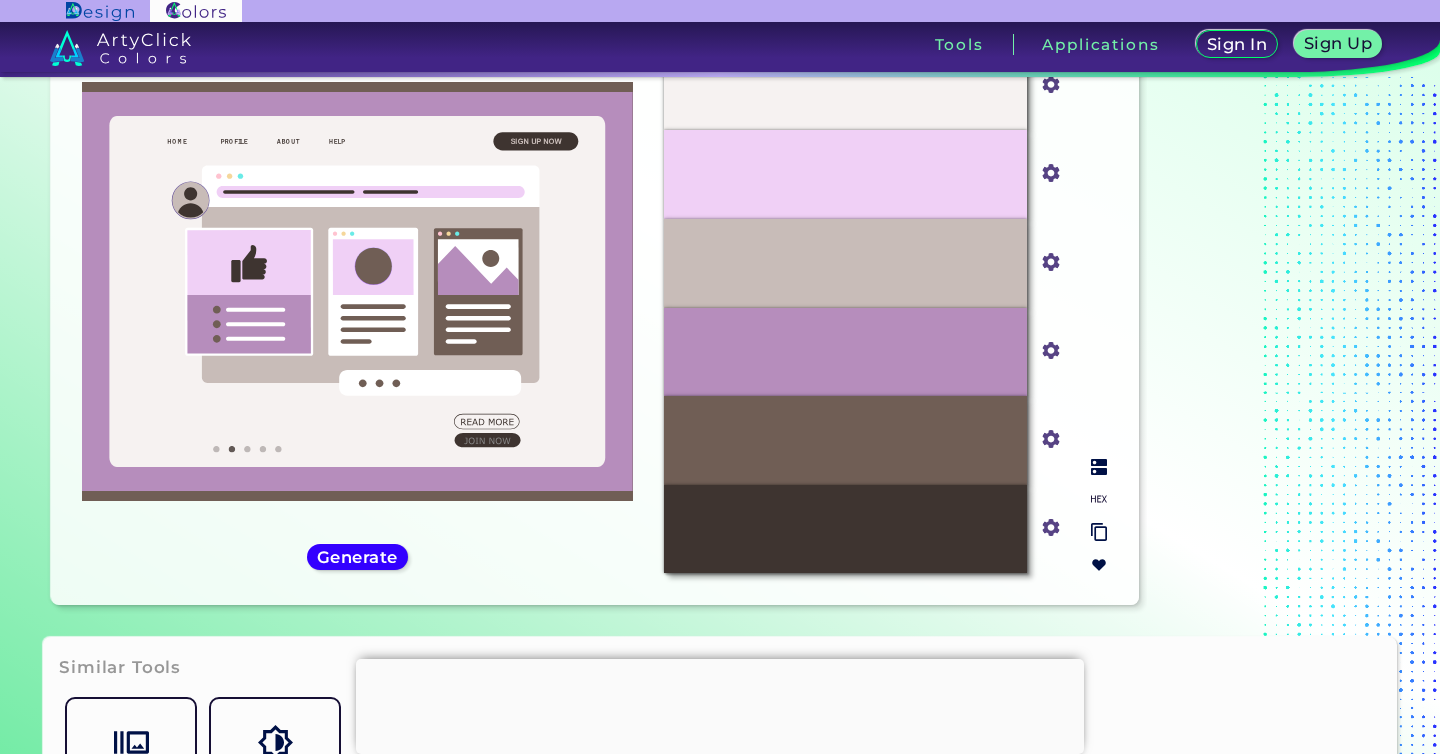 scroll, scrollTop: 56, scrollLeft: 0, axis: vertical 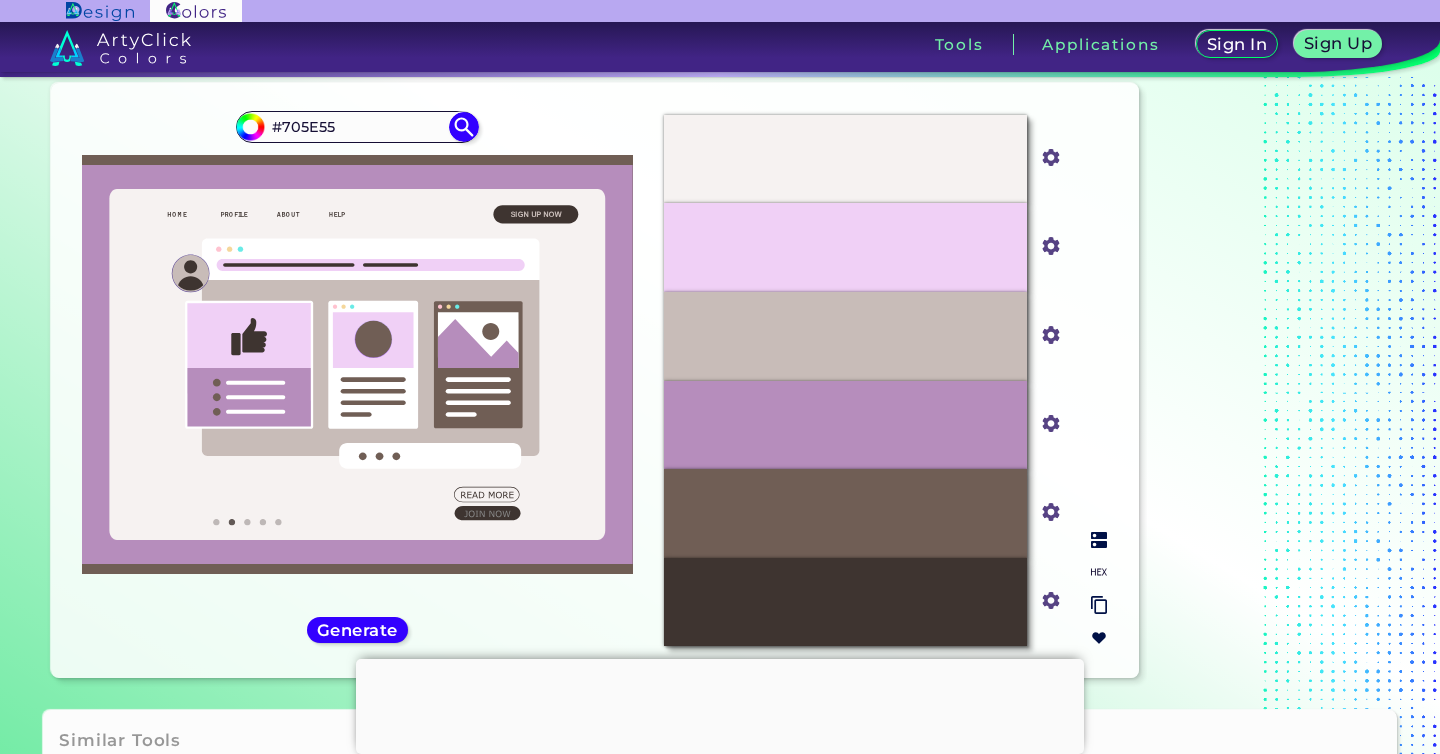 click on "#C8BCB8" at bounding box center (845, 336) 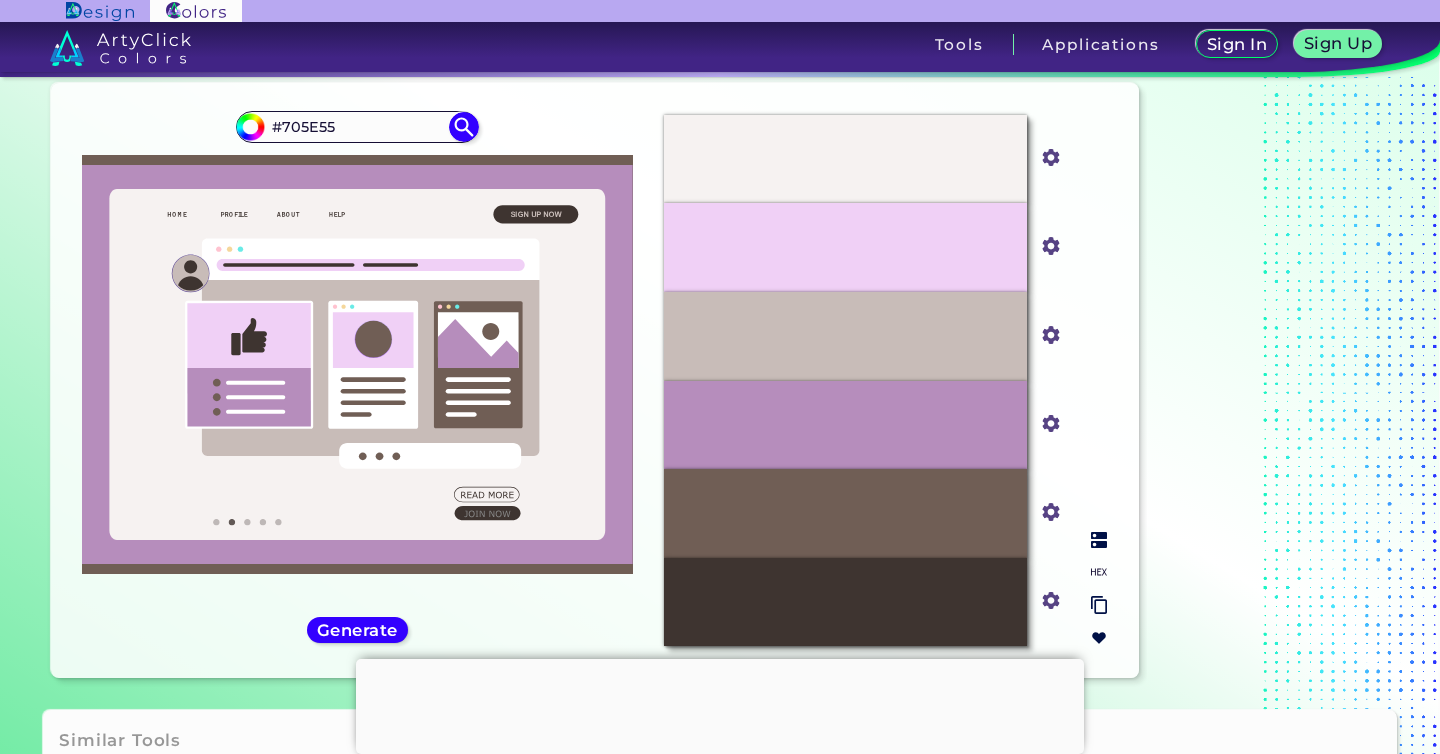click on "#C8BCB8" at bounding box center (845, 336) 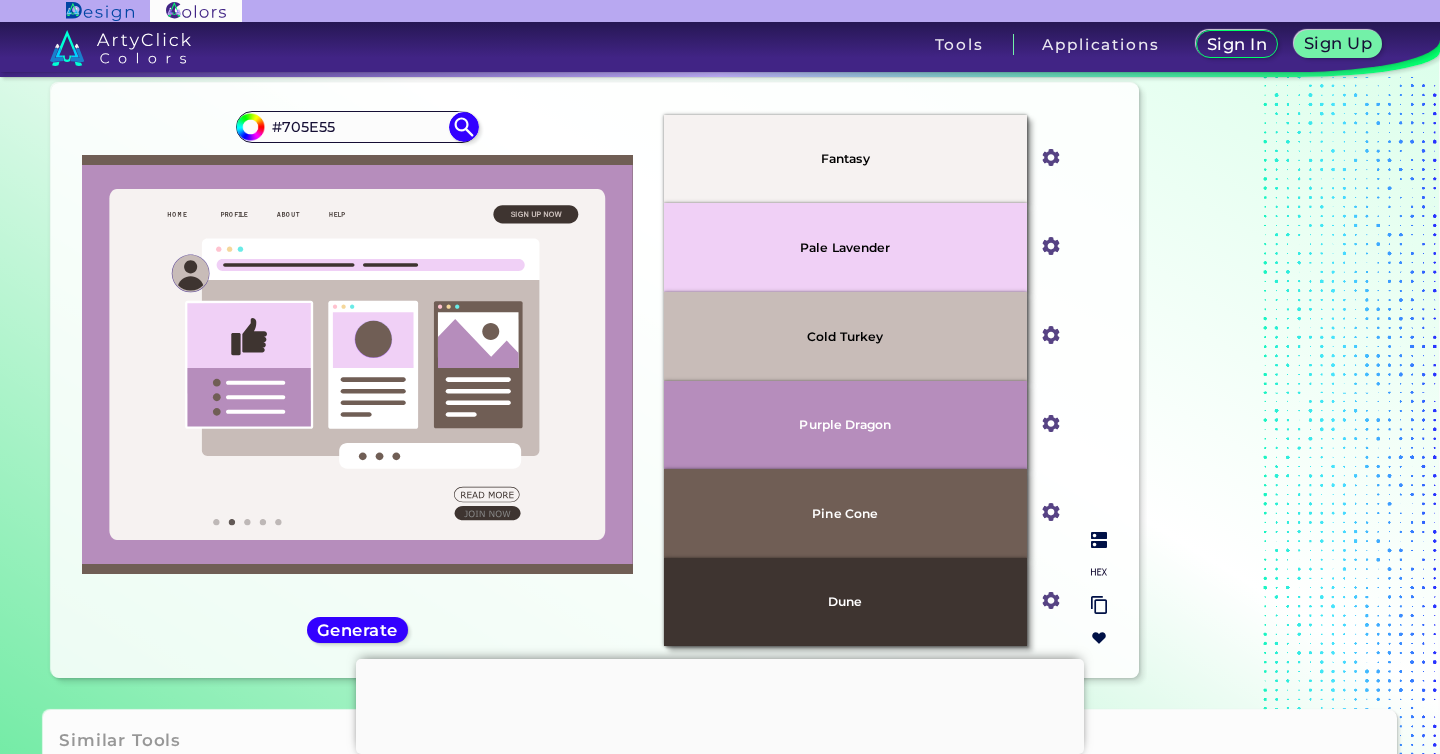 click on "Cold Turkey" at bounding box center (845, 336) 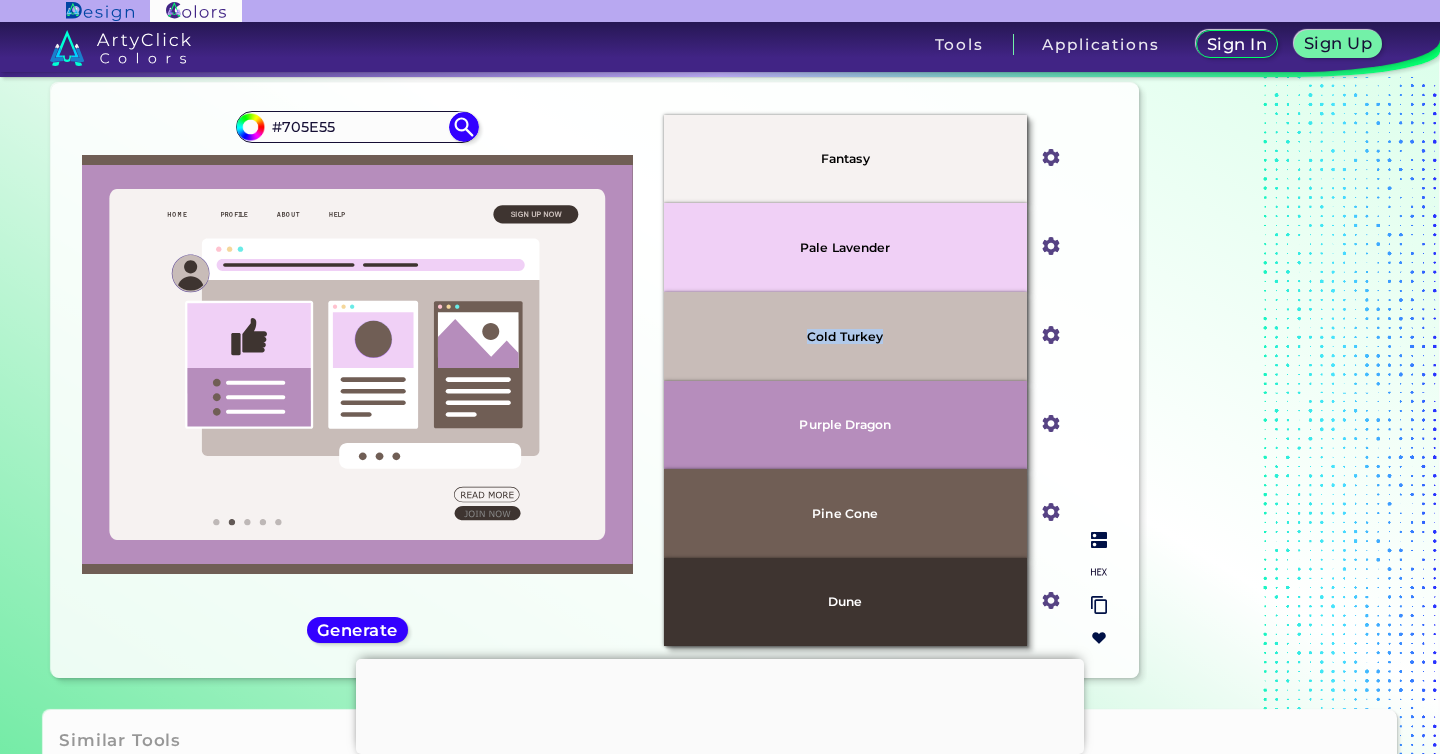 drag, startPoint x: 916, startPoint y: 341, endPoint x: 798, endPoint y: 341, distance: 118 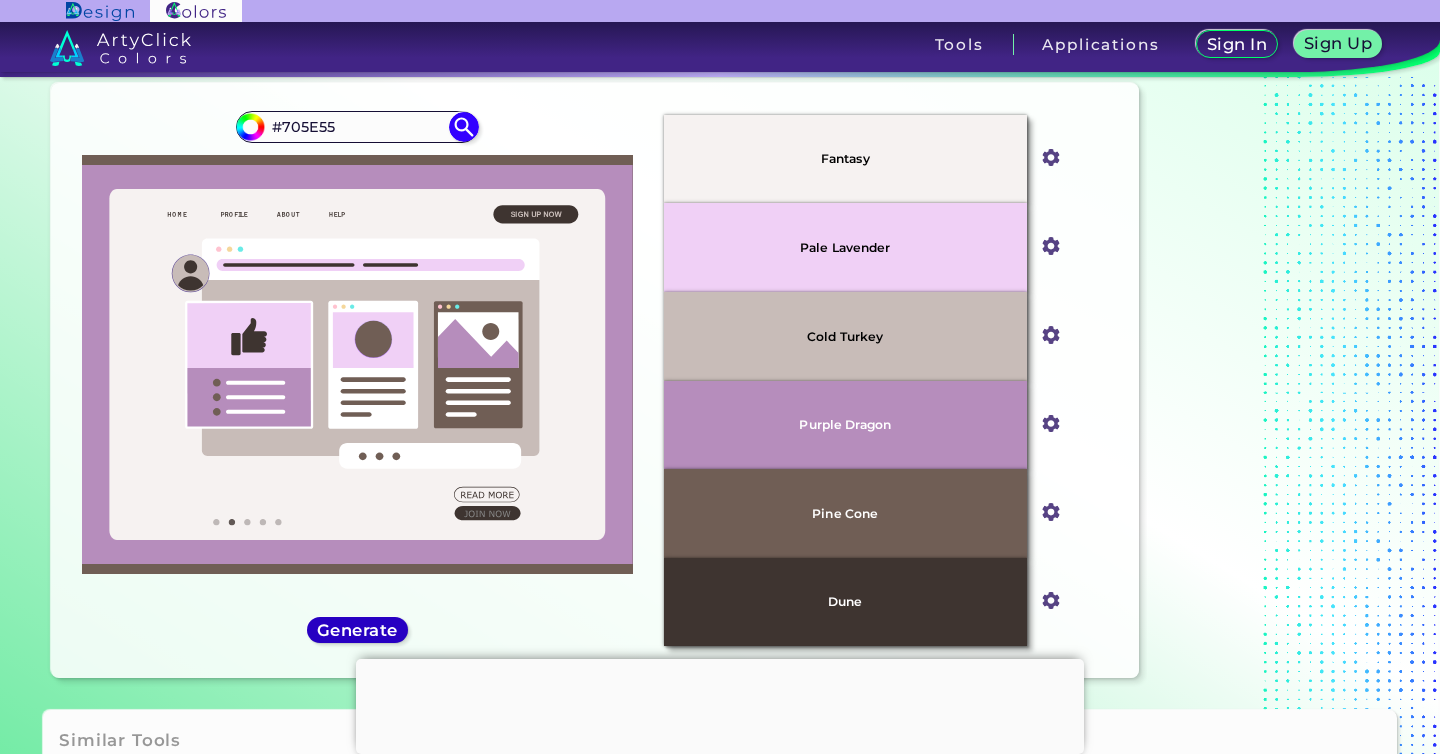 click on "Generate" at bounding box center (357, 630) 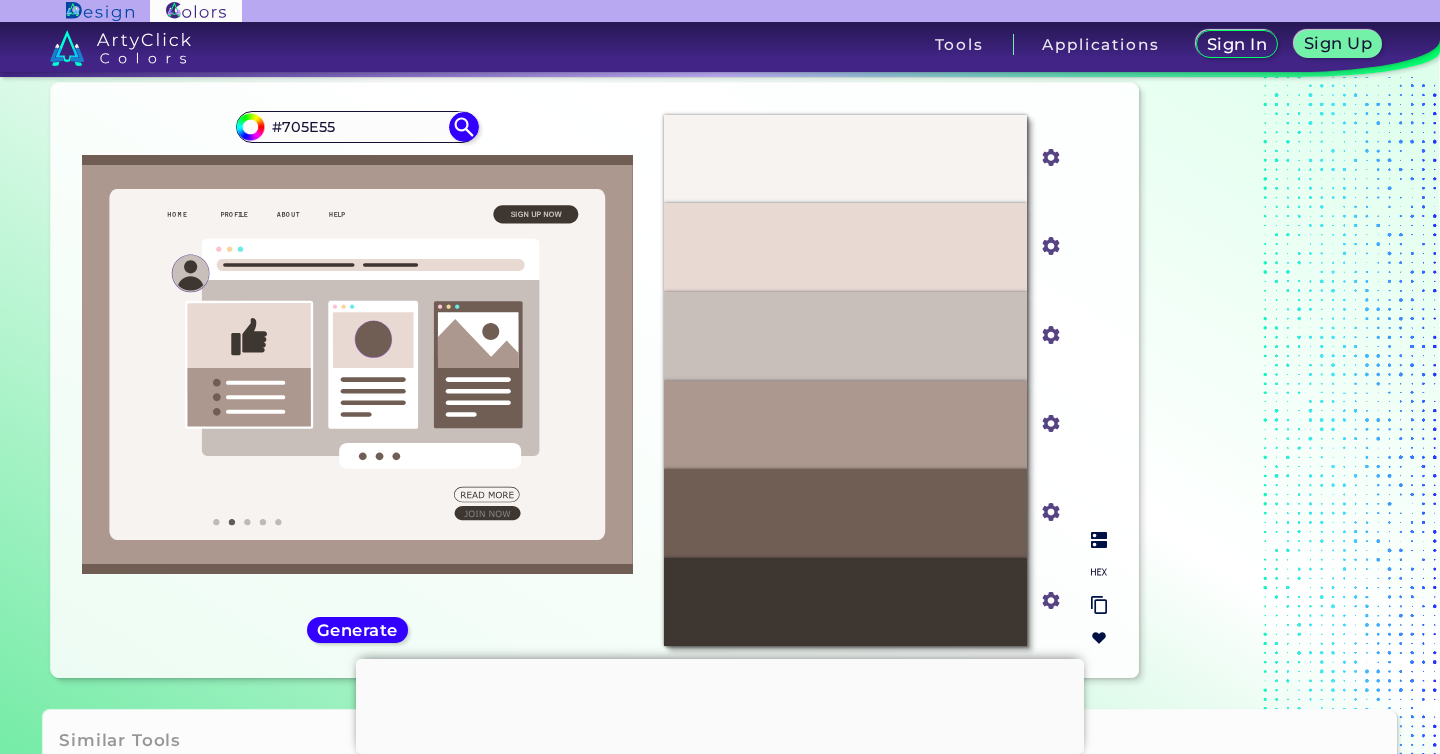 click on "#e8d9d3" at bounding box center (1046, 244) 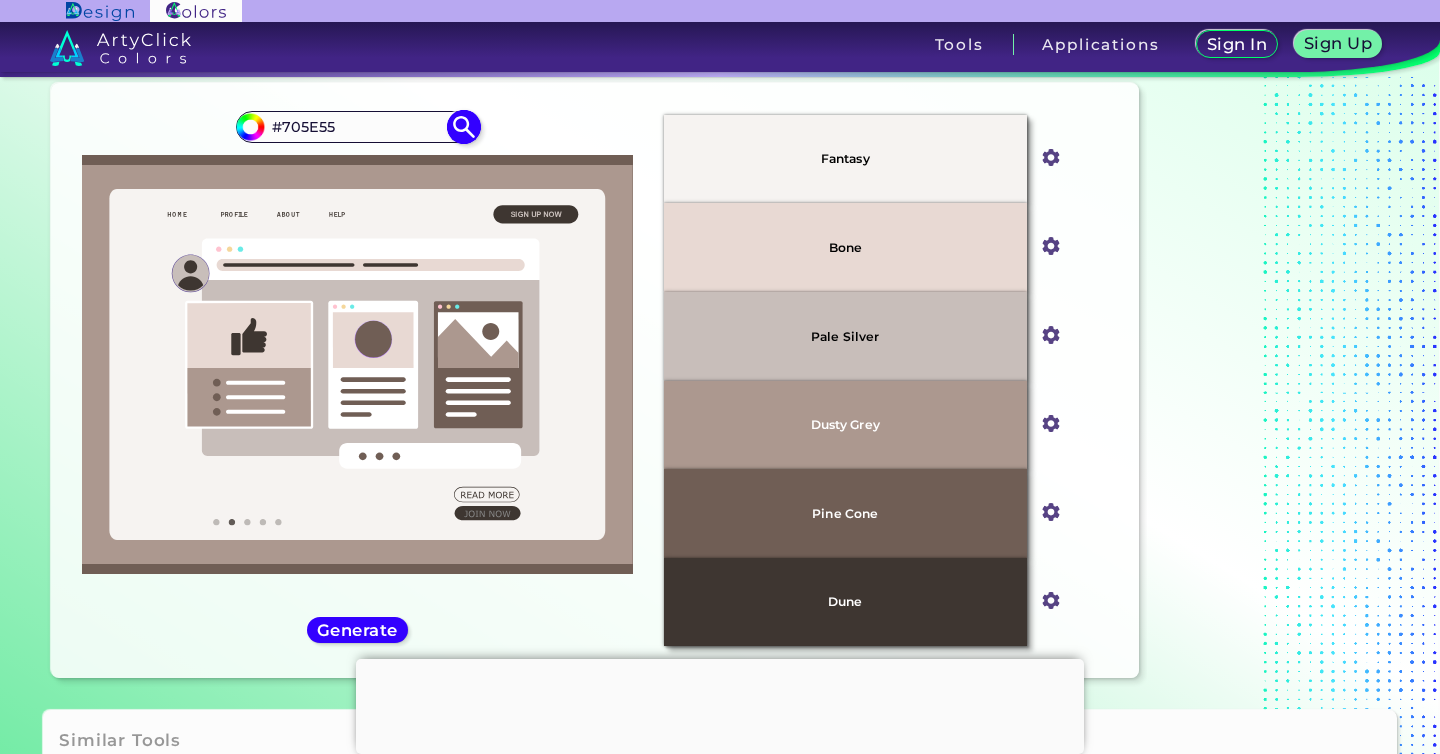 click on "#705E55" at bounding box center [358, 126] 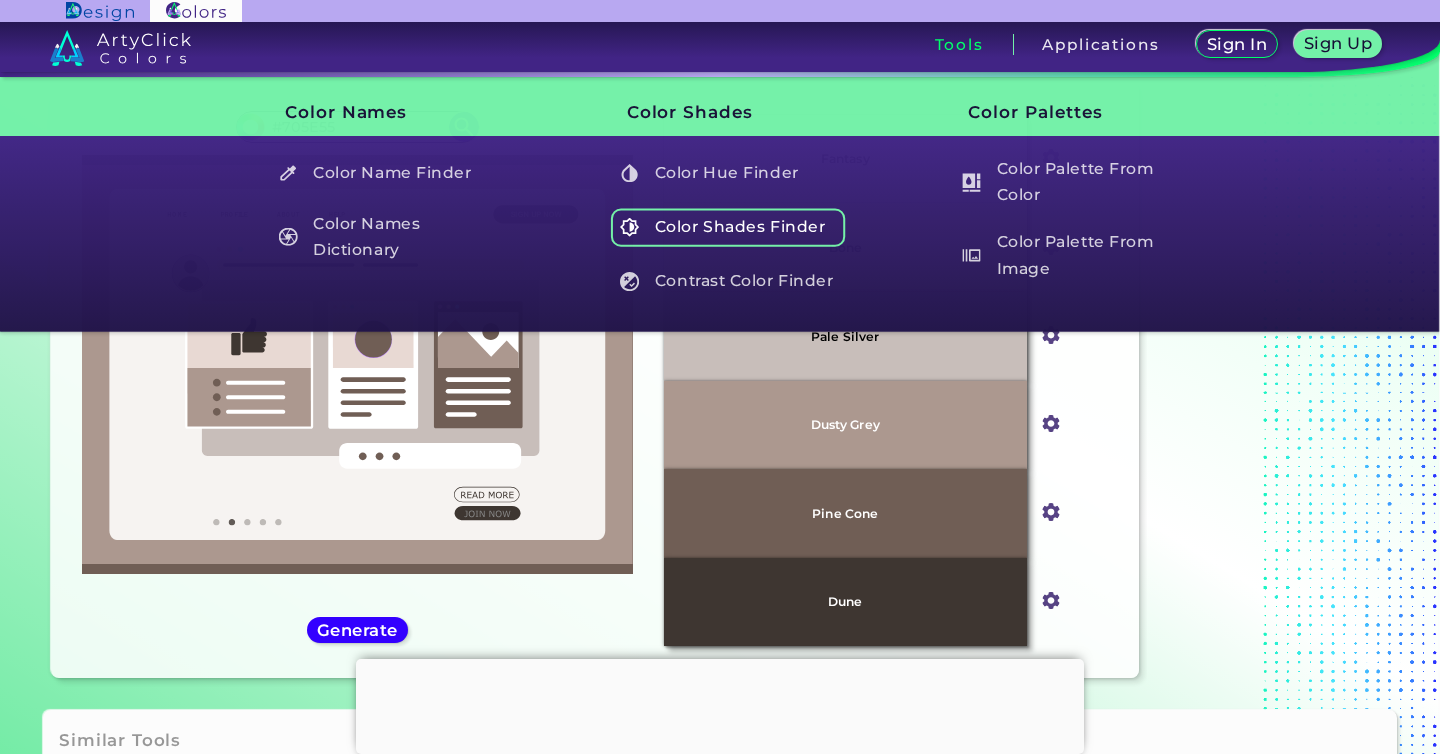 click on "Color Shades Finder" at bounding box center [728, 227] 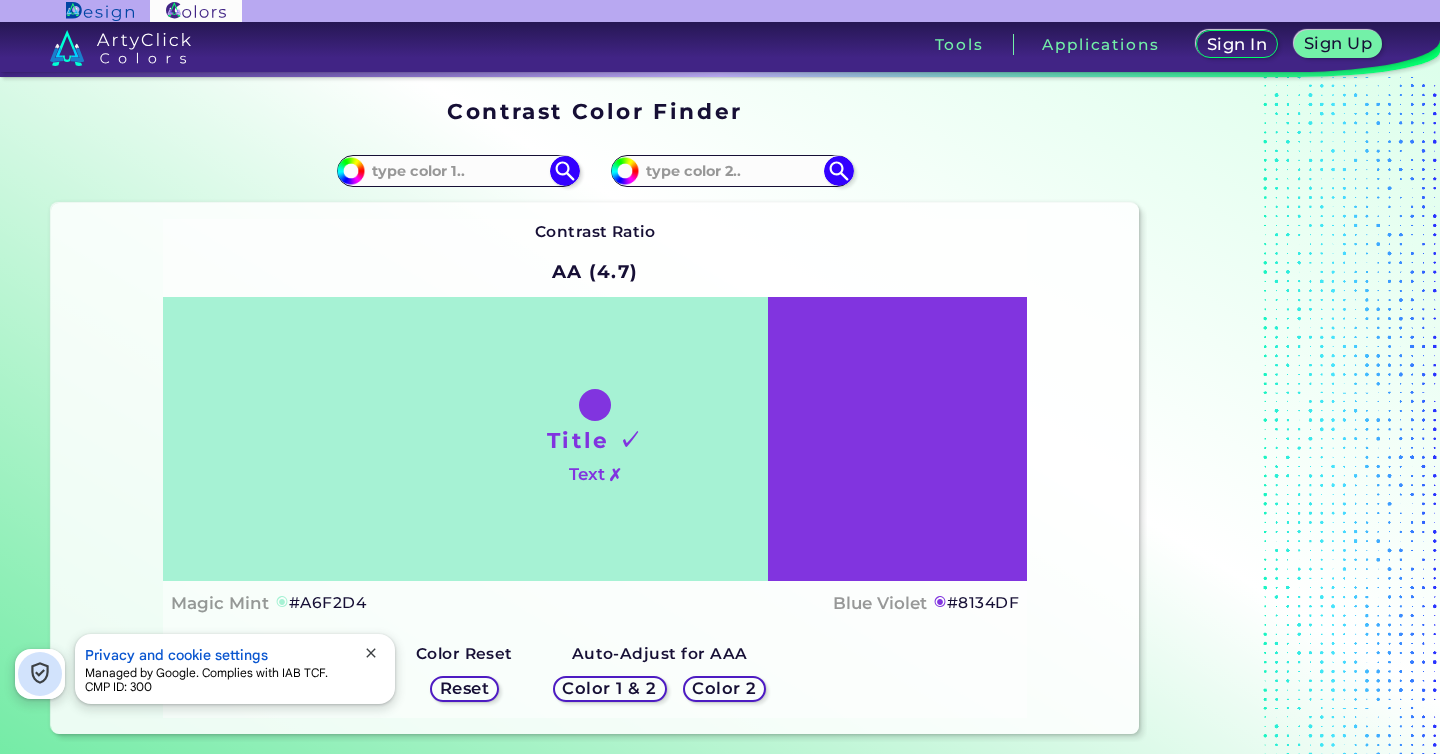 scroll, scrollTop: 0, scrollLeft: 0, axis: both 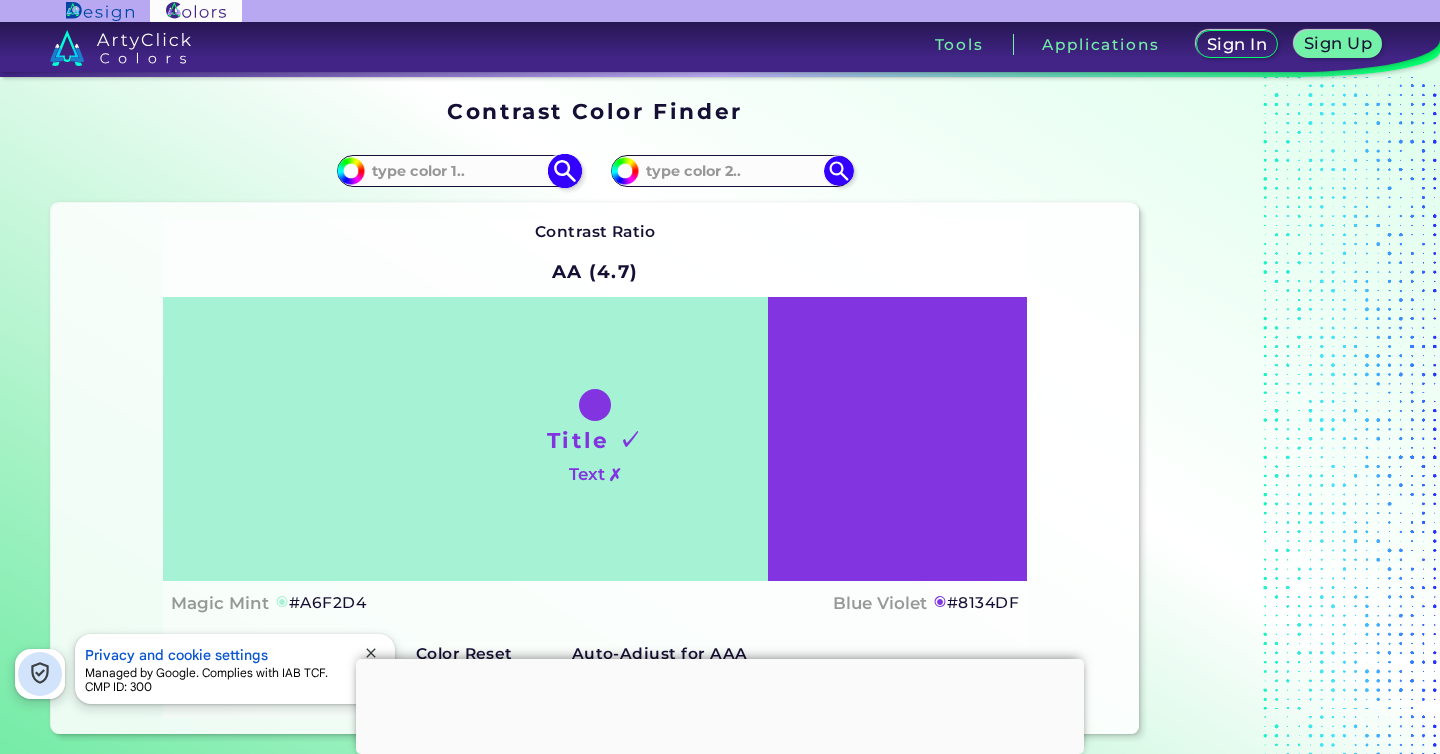 click at bounding box center (458, 170) 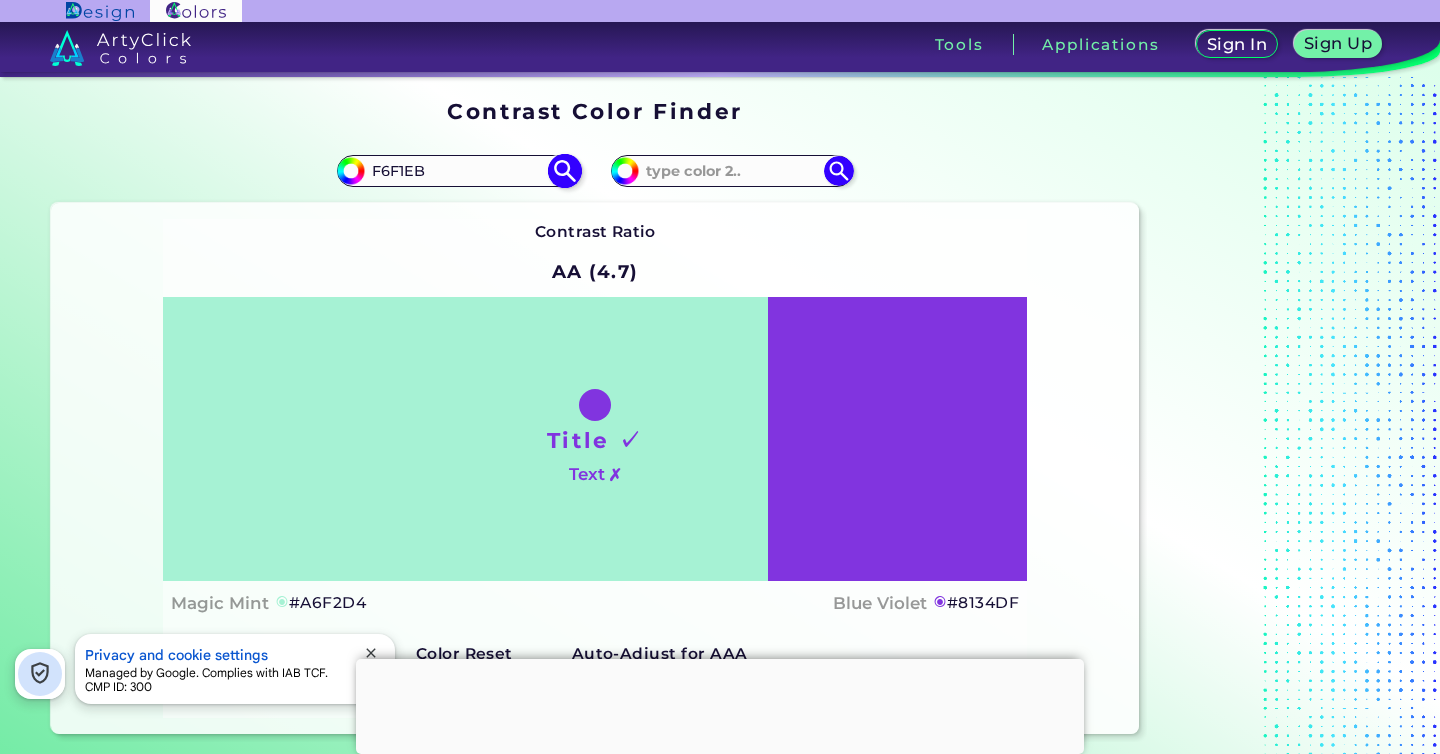 type on "F6F1EB" 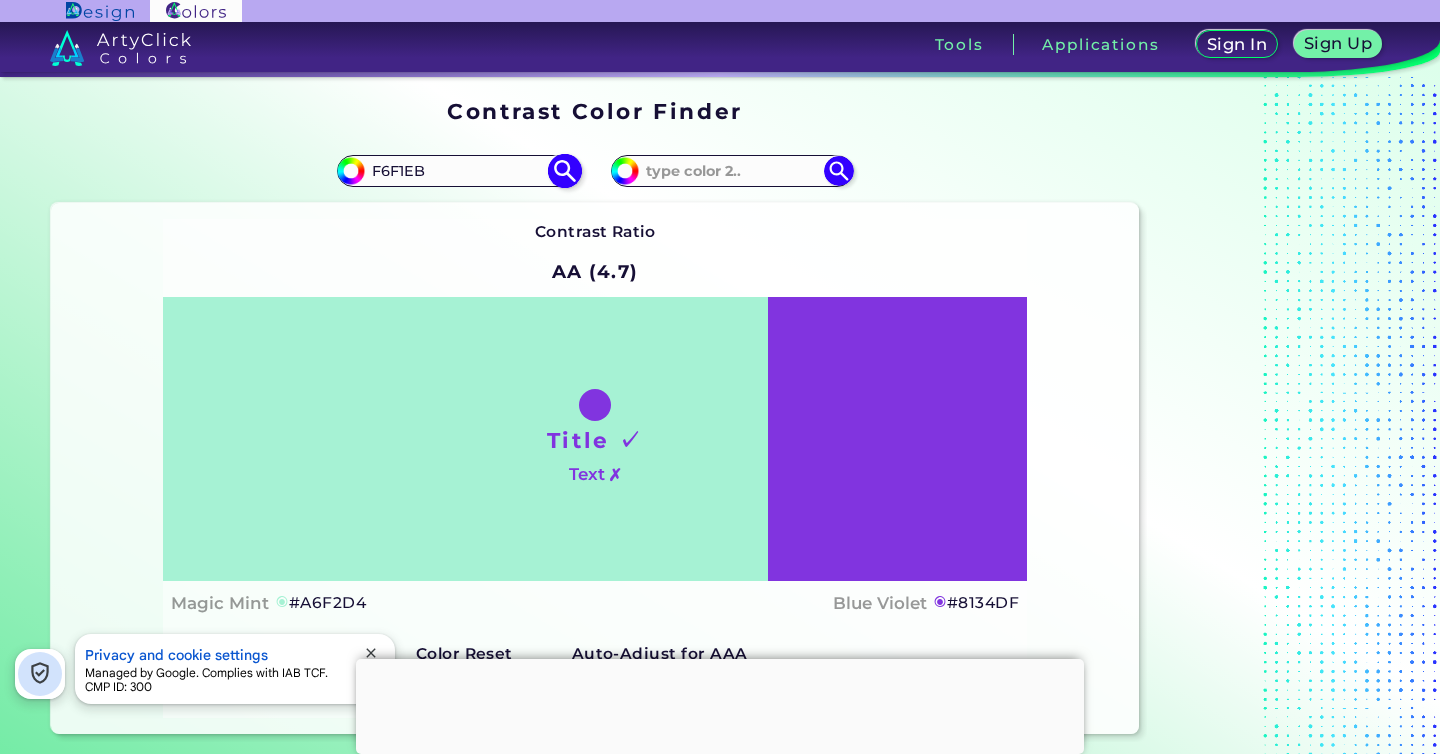 click at bounding box center [564, 170] 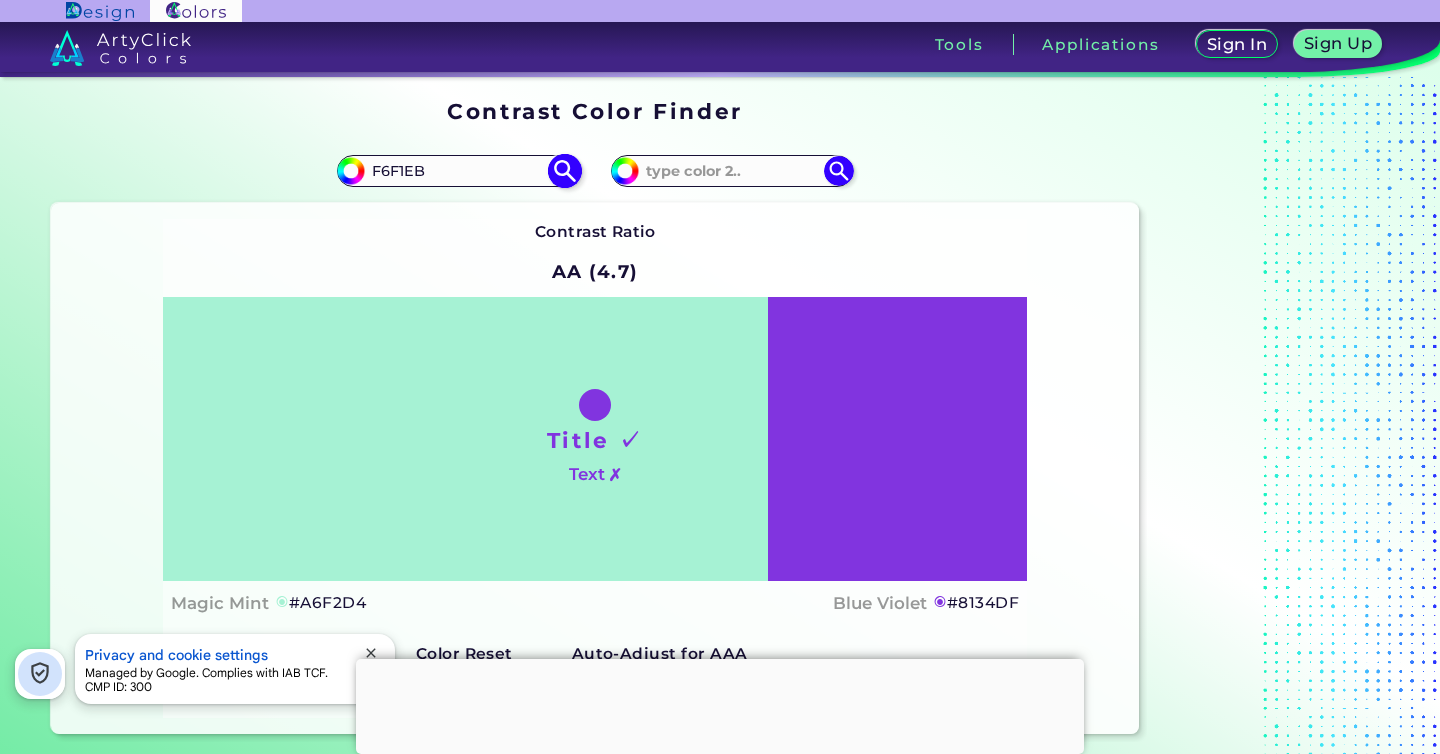 type on "#f6f1eb" 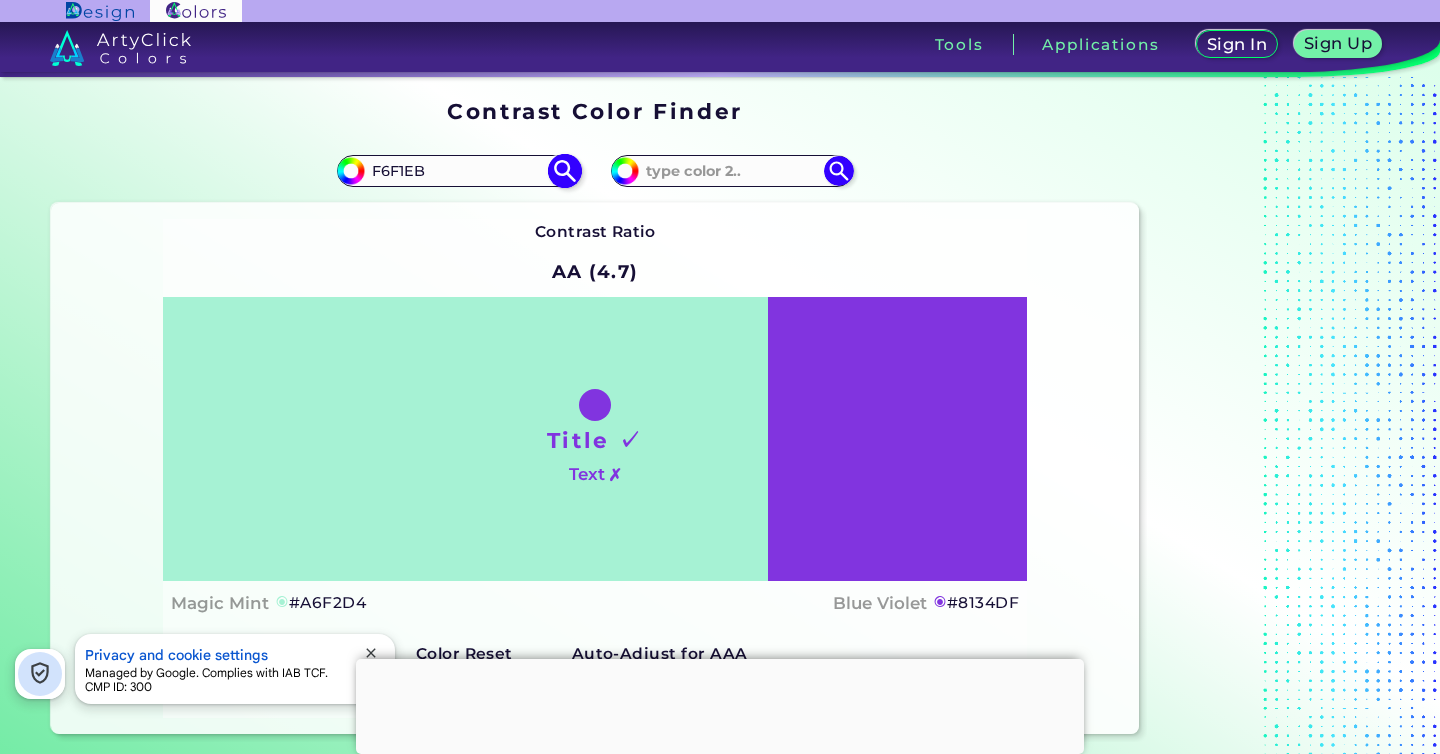 type on "#F6F1EB" 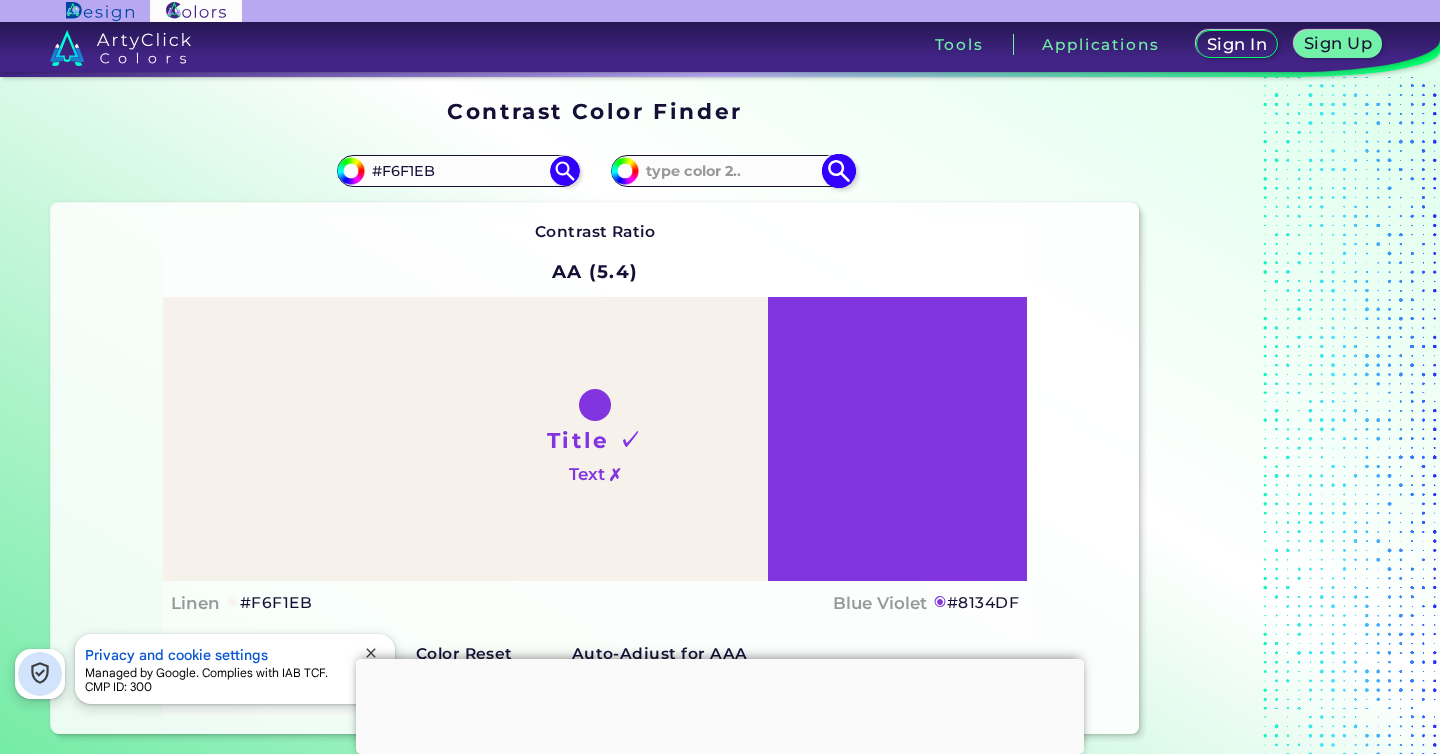 click on "#8134df" at bounding box center [732, 171] 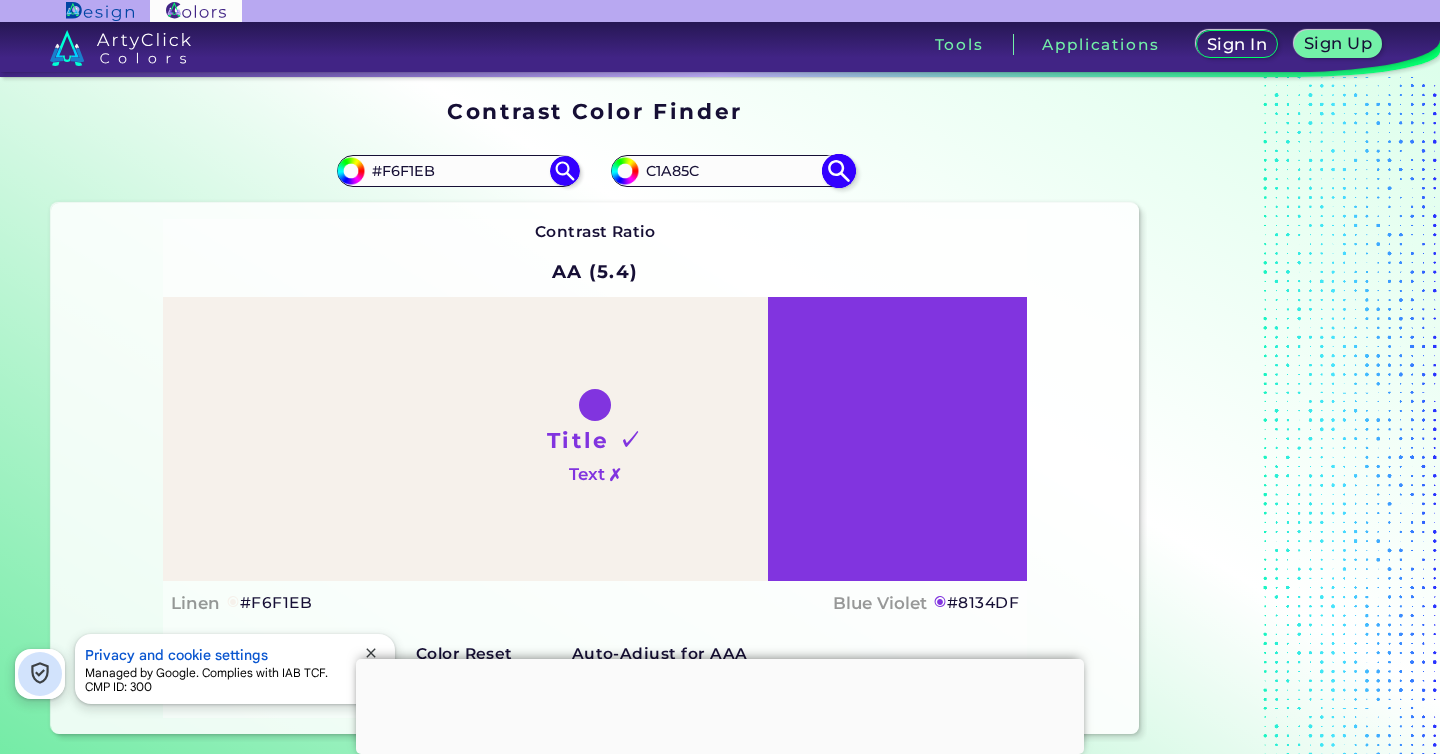 type on "C1A85C" 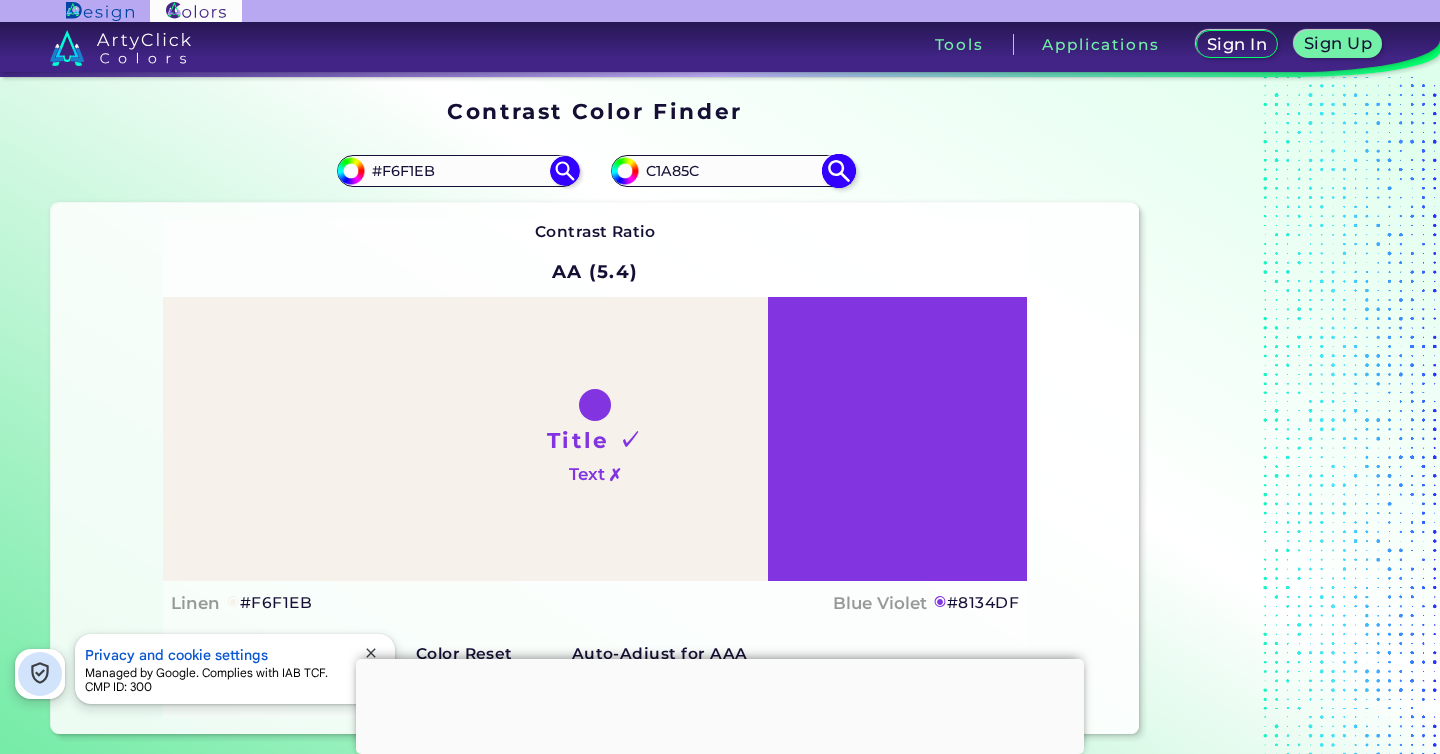 type on "#C1A85C" 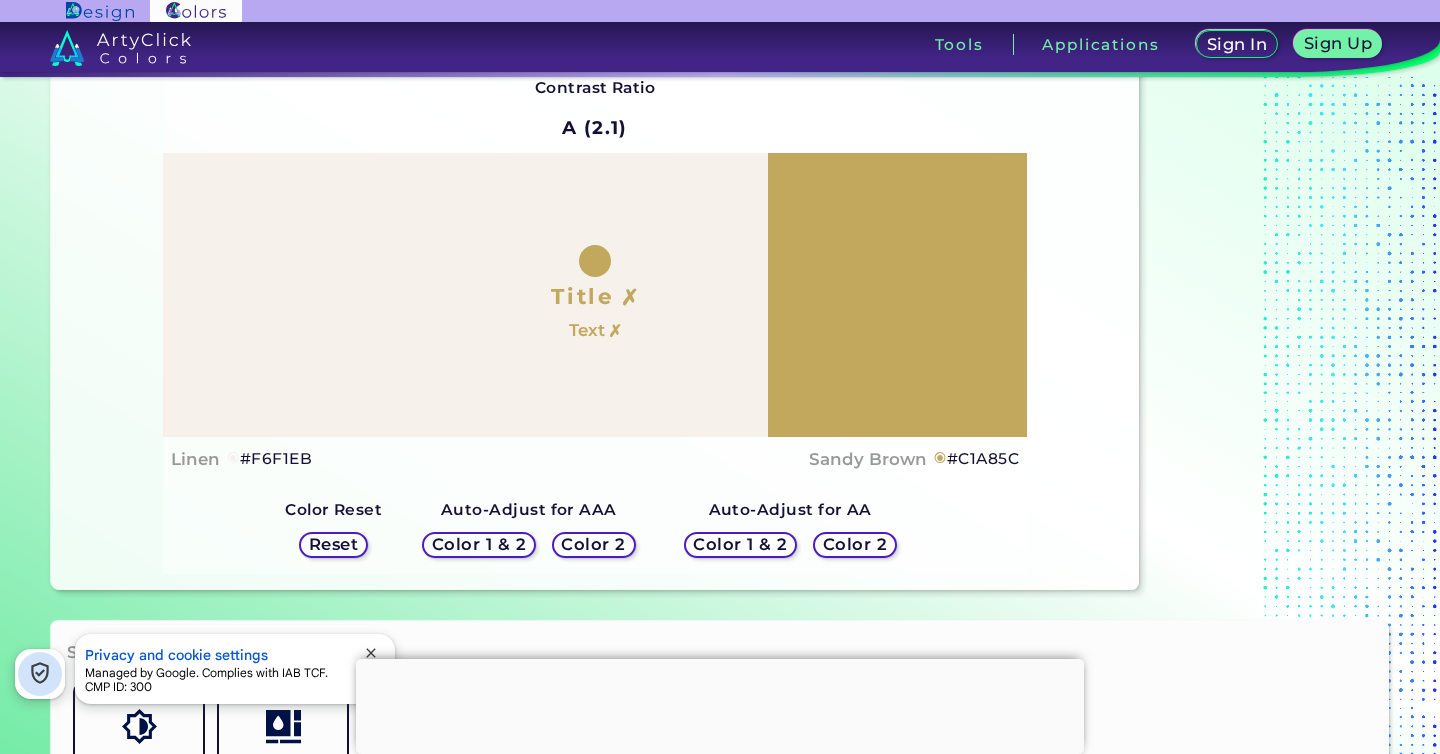 scroll, scrollTop: 190, scrollLeft: 0, axis: vertical 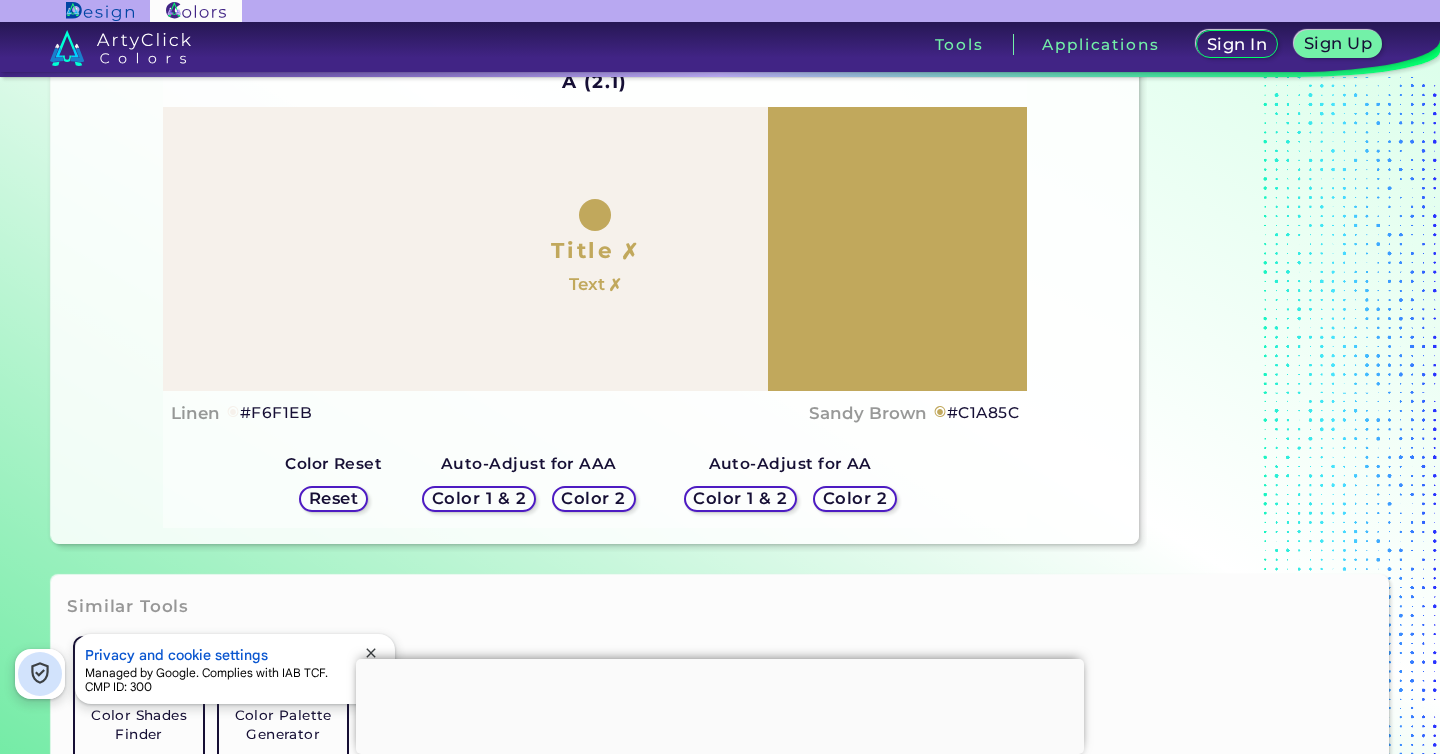 click on "Color 2" at bounding box center [593, 498] 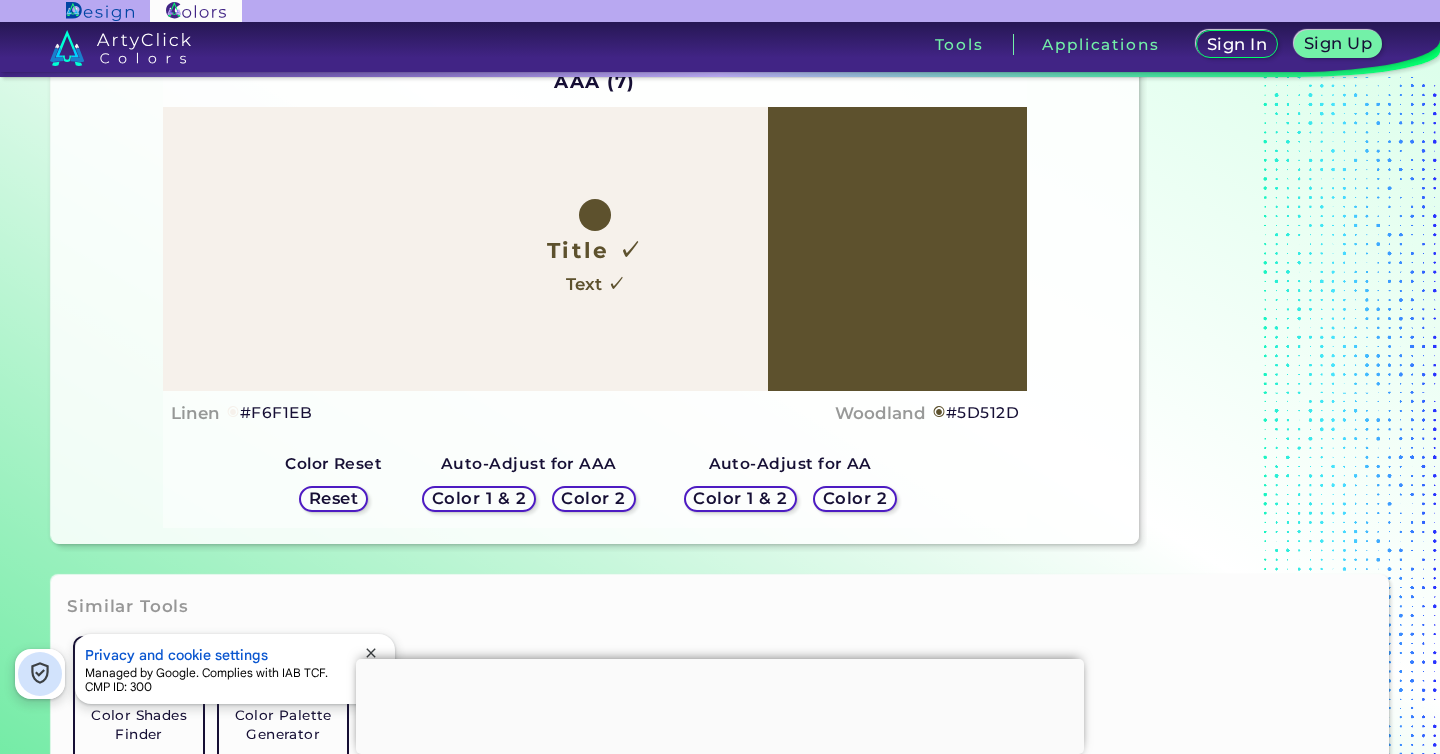 click on "Reset" at bounding box center [334, 498] 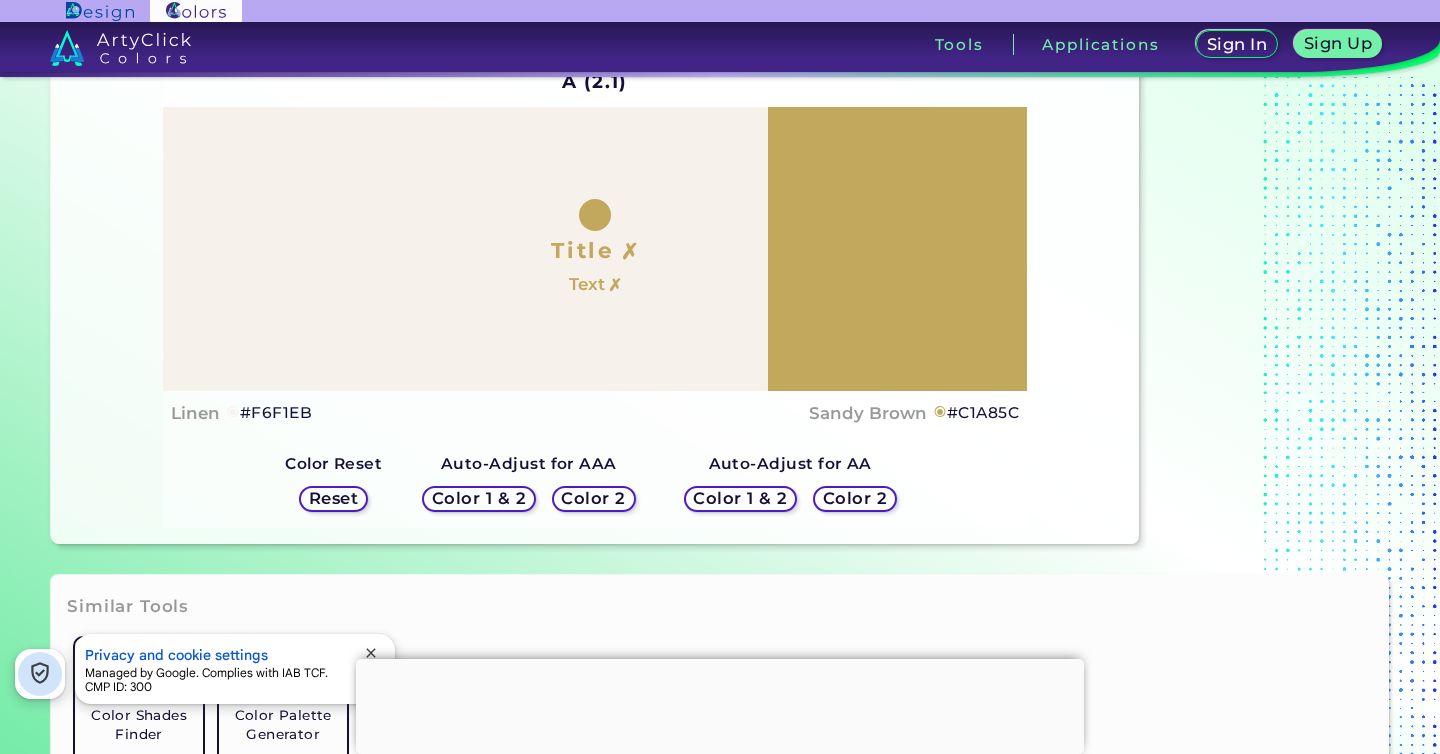 click on "Color 1 & 2" at bounding box center (478, 498) 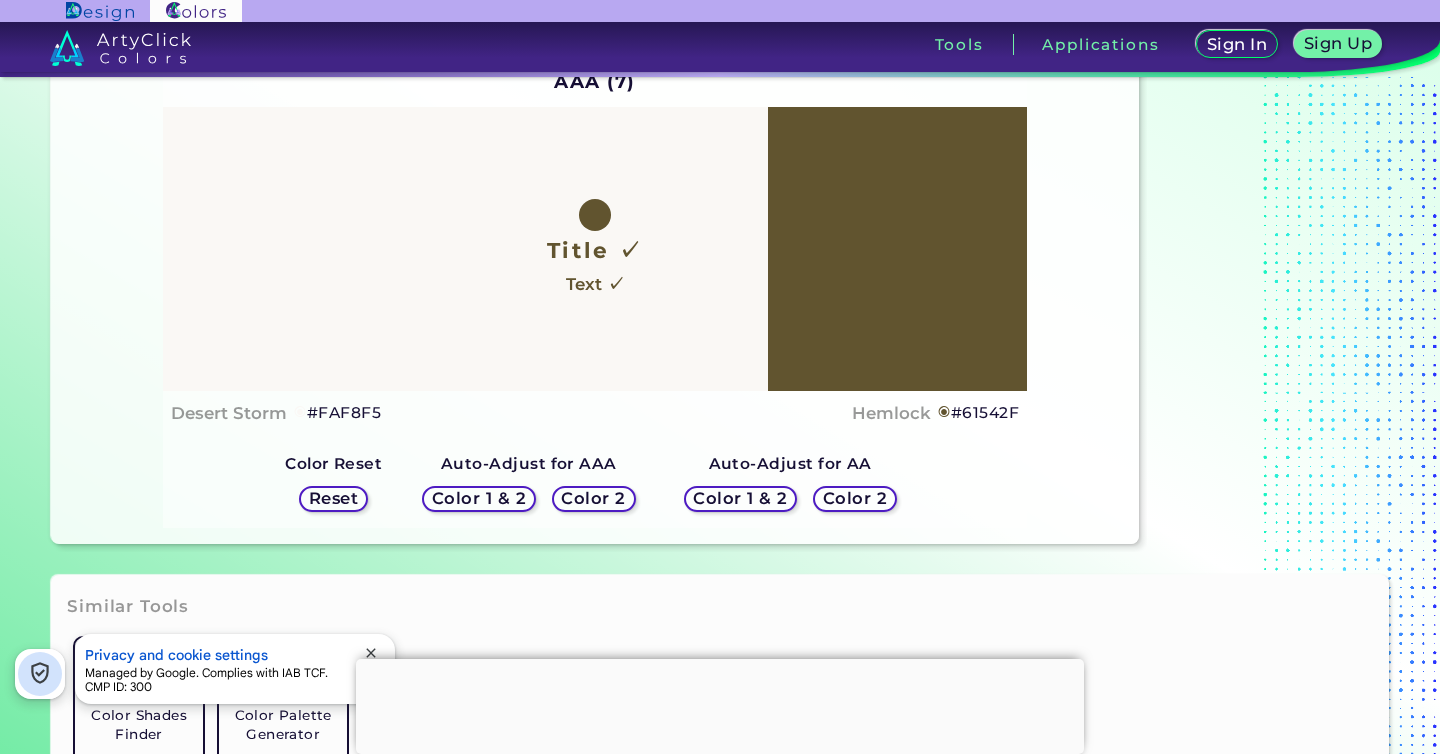 click on "Reset" at bounding box center (334, 499) 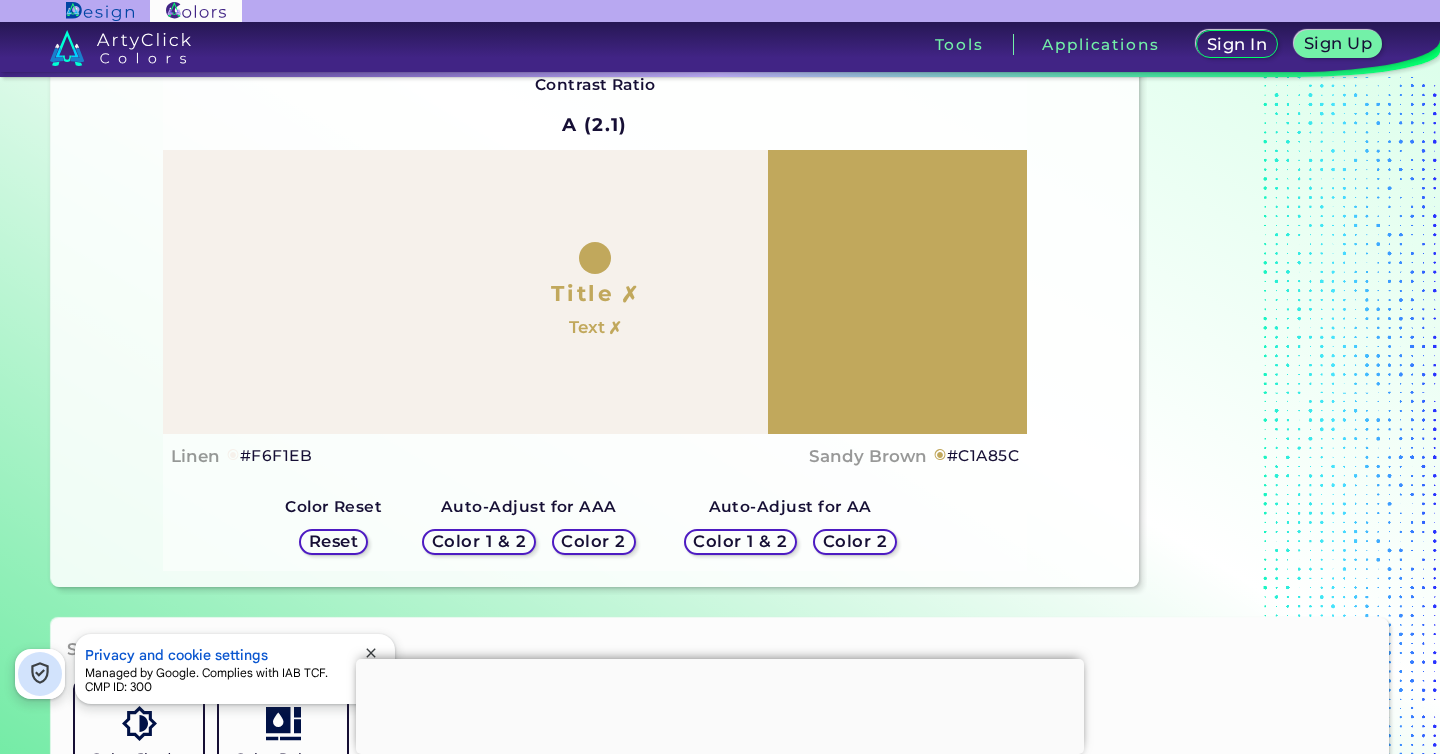 scroll, scrollTop: 148, scrollLeft: 0, axis: vertical 